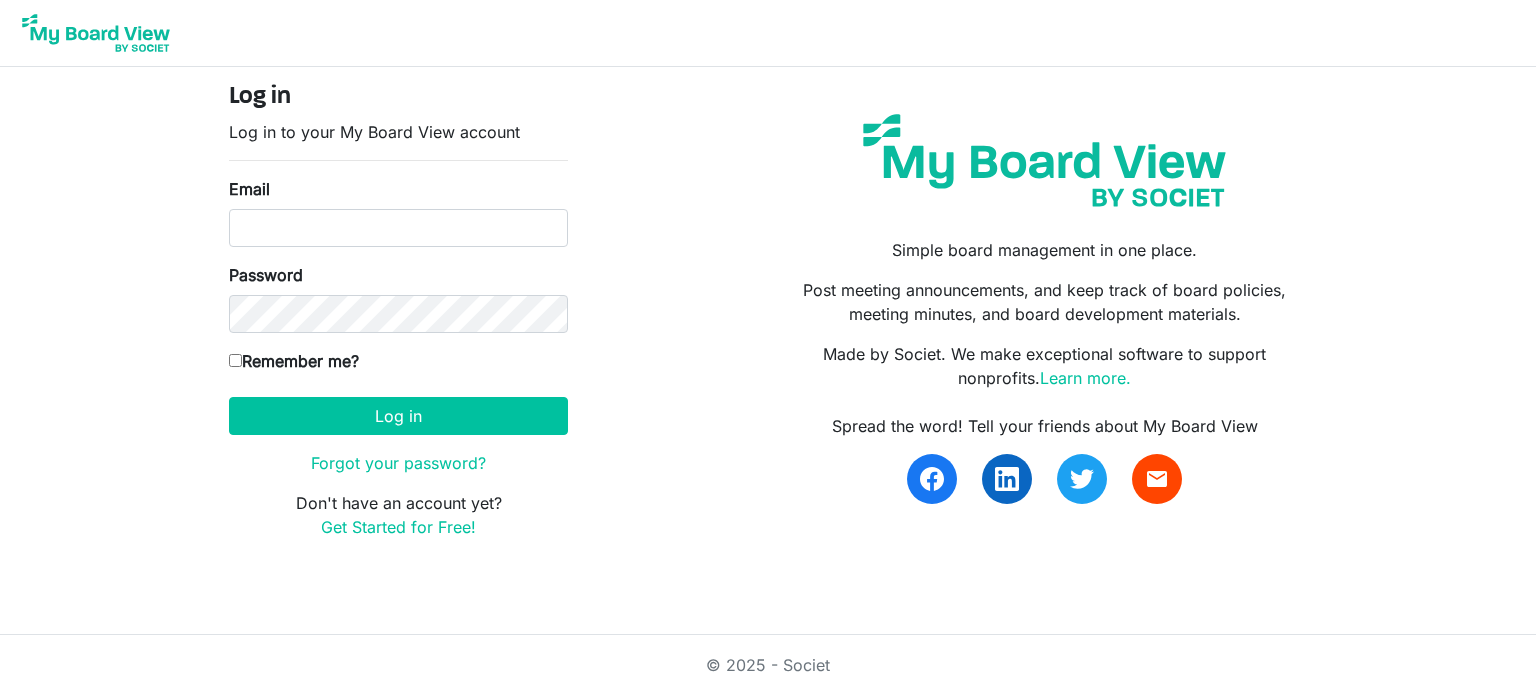 scroll, scrollTop: 0, scrollLeft: 0, axis: both 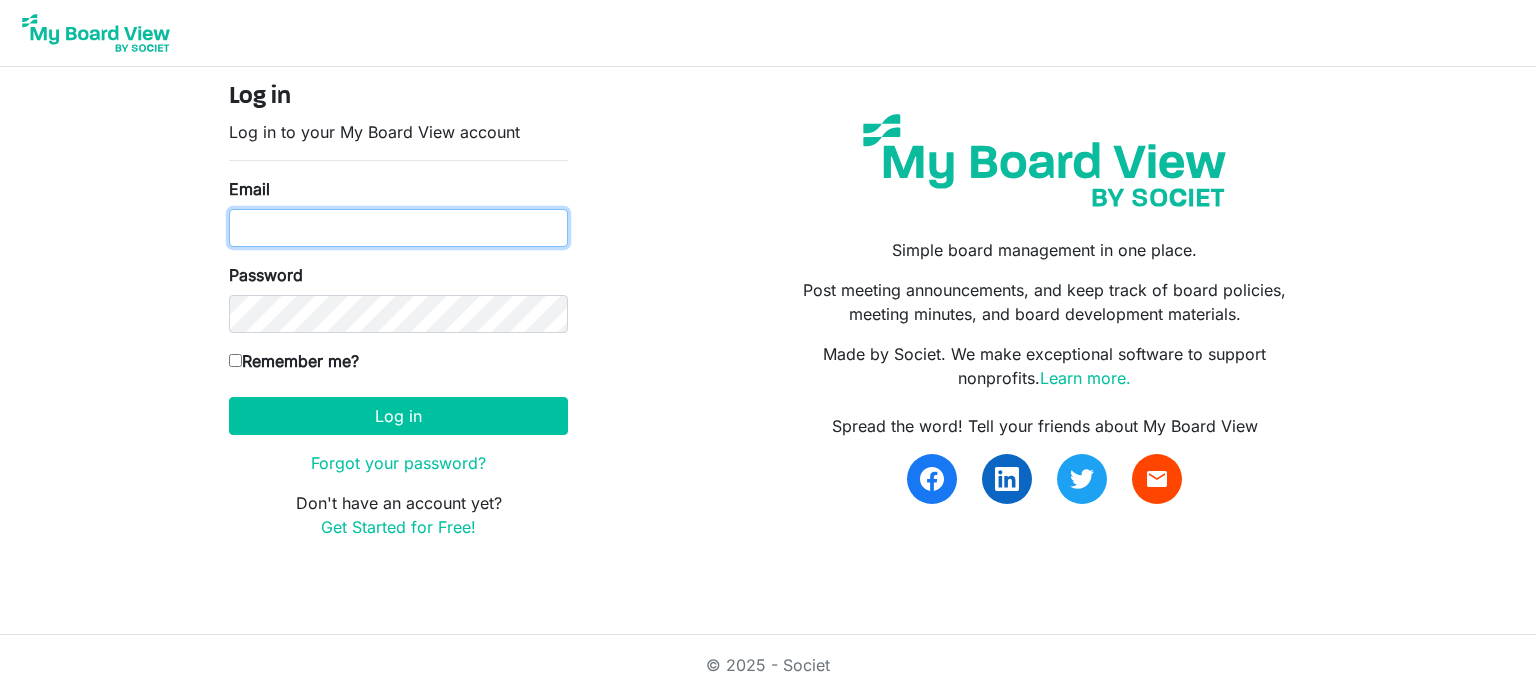 type on "[USERNAME]@example.com" 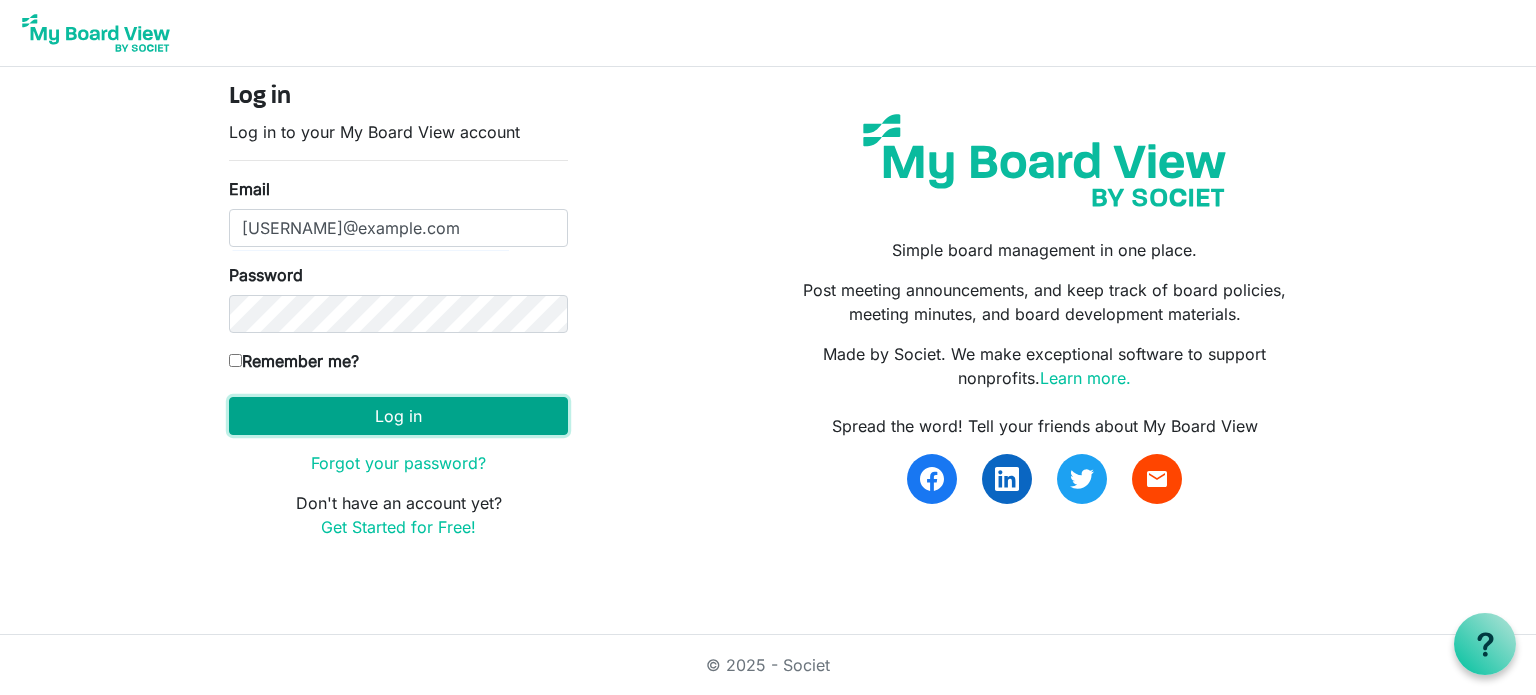 click on "Log in" at bounding box center (398, 416) 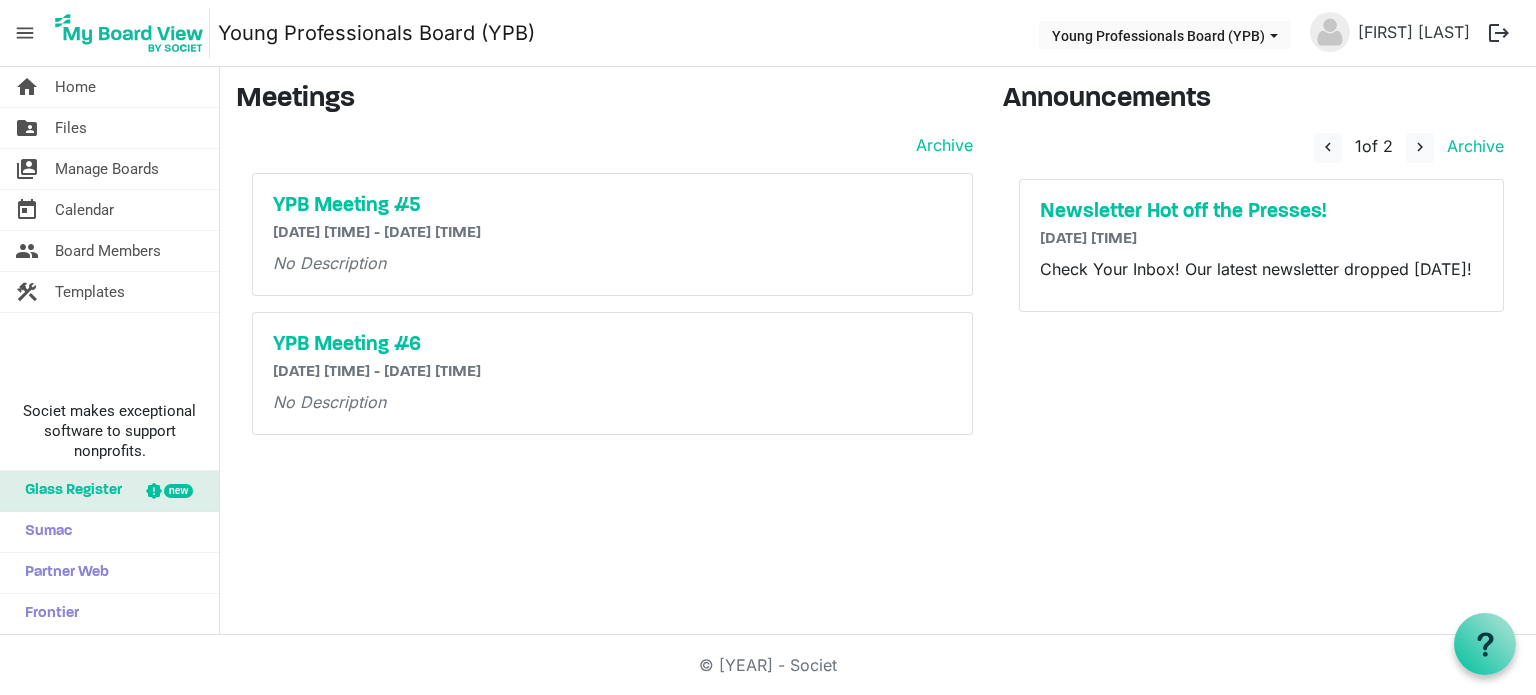 scroll, scrollTop: 0, scrollLeft: 0, axis: both 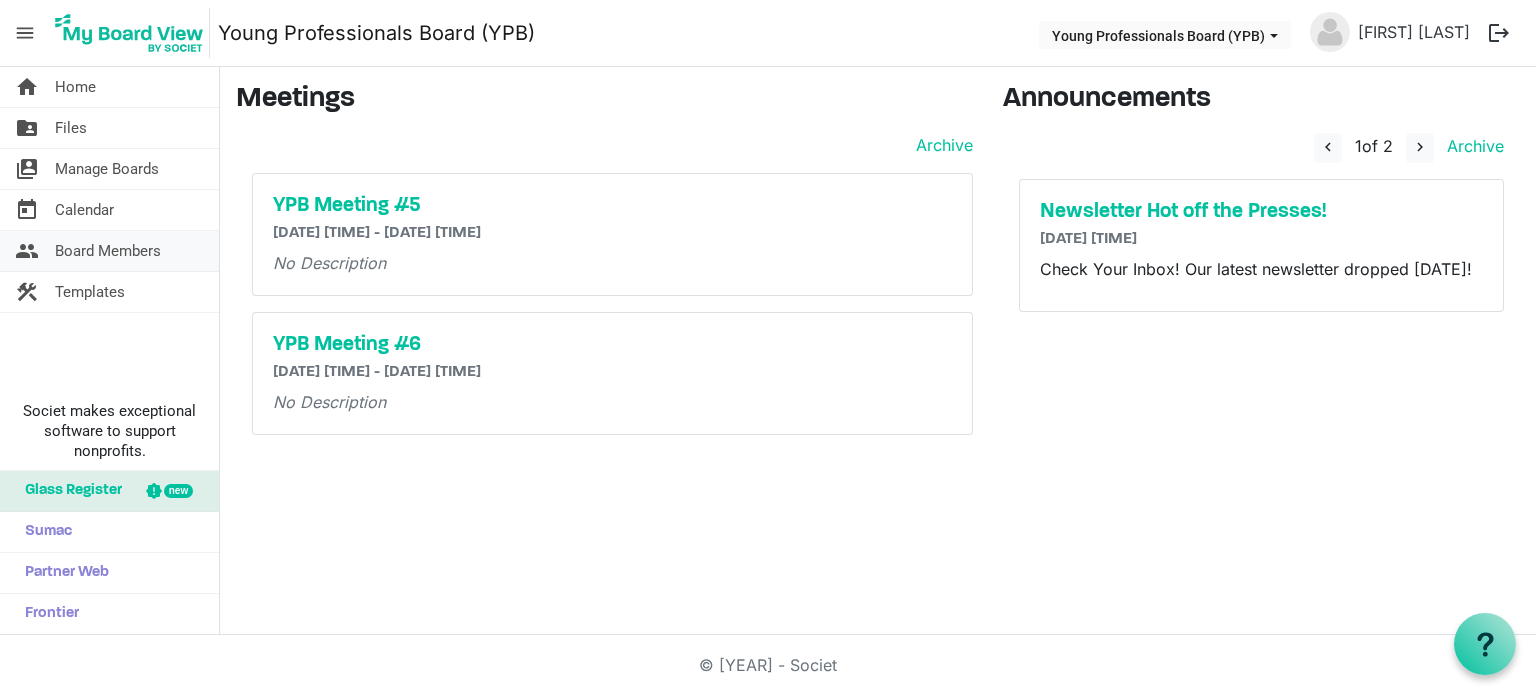 click on "Board Members" at bounding box center (108, 251) 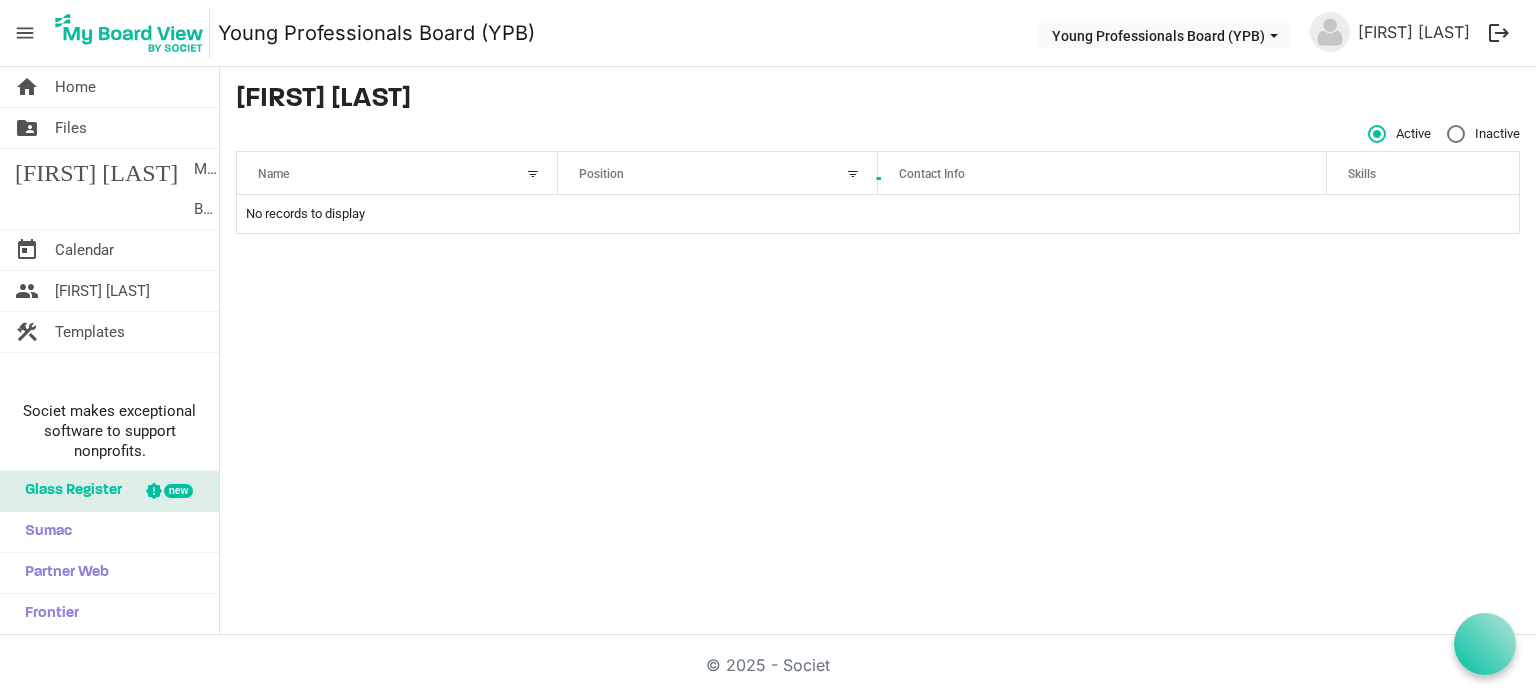 scroll, scrollTop: 0, scrollLeft: 0, axis: both 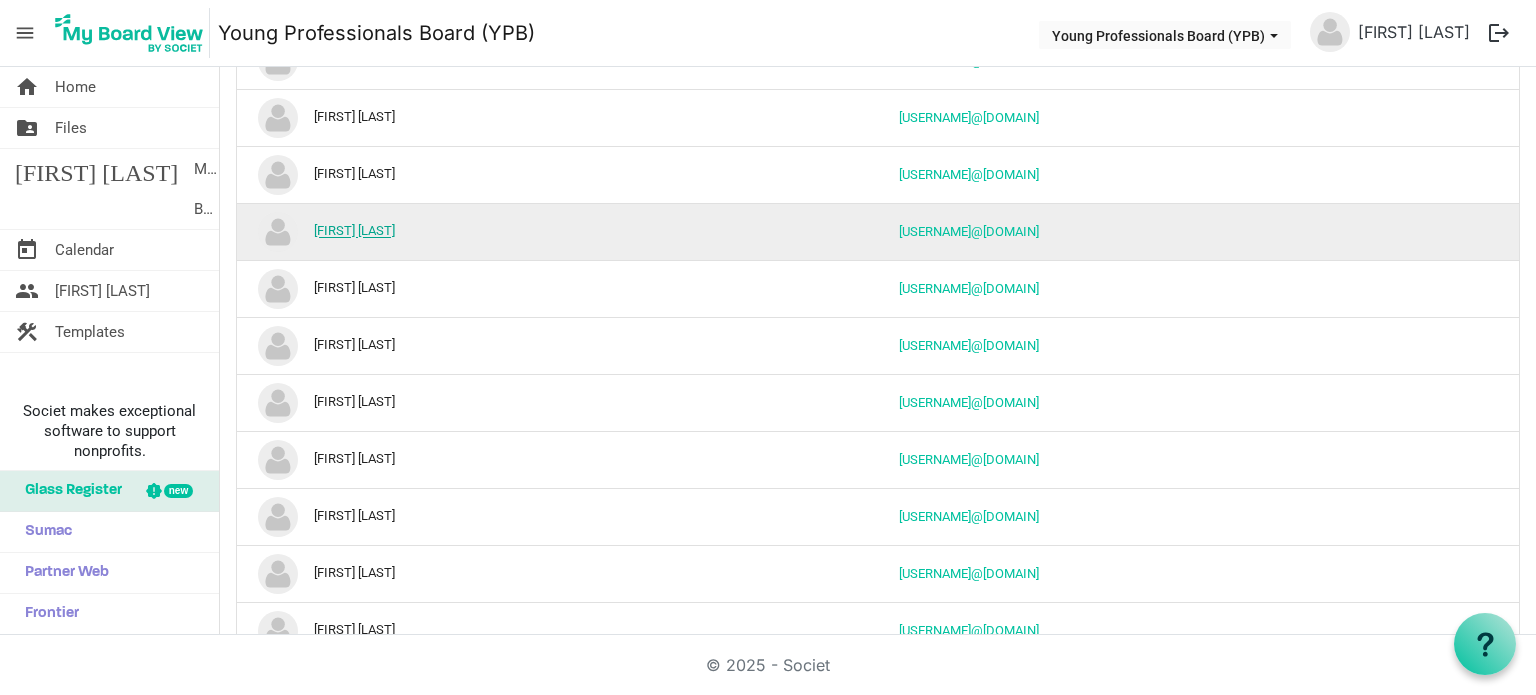 click on "[FIRST] [LAST]" at bounding box center [354, 231] 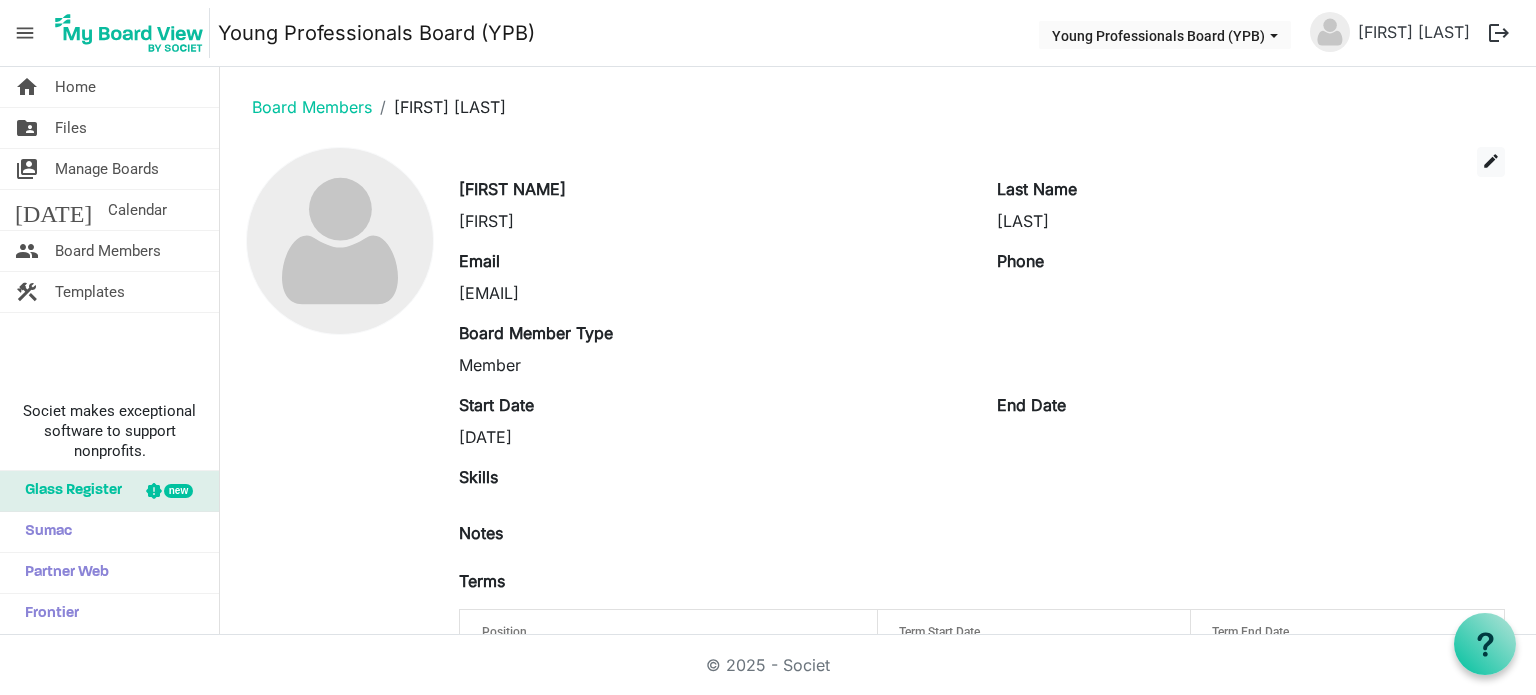 scroll, scrollTop: 0, scrollLeft: 0, axis: both 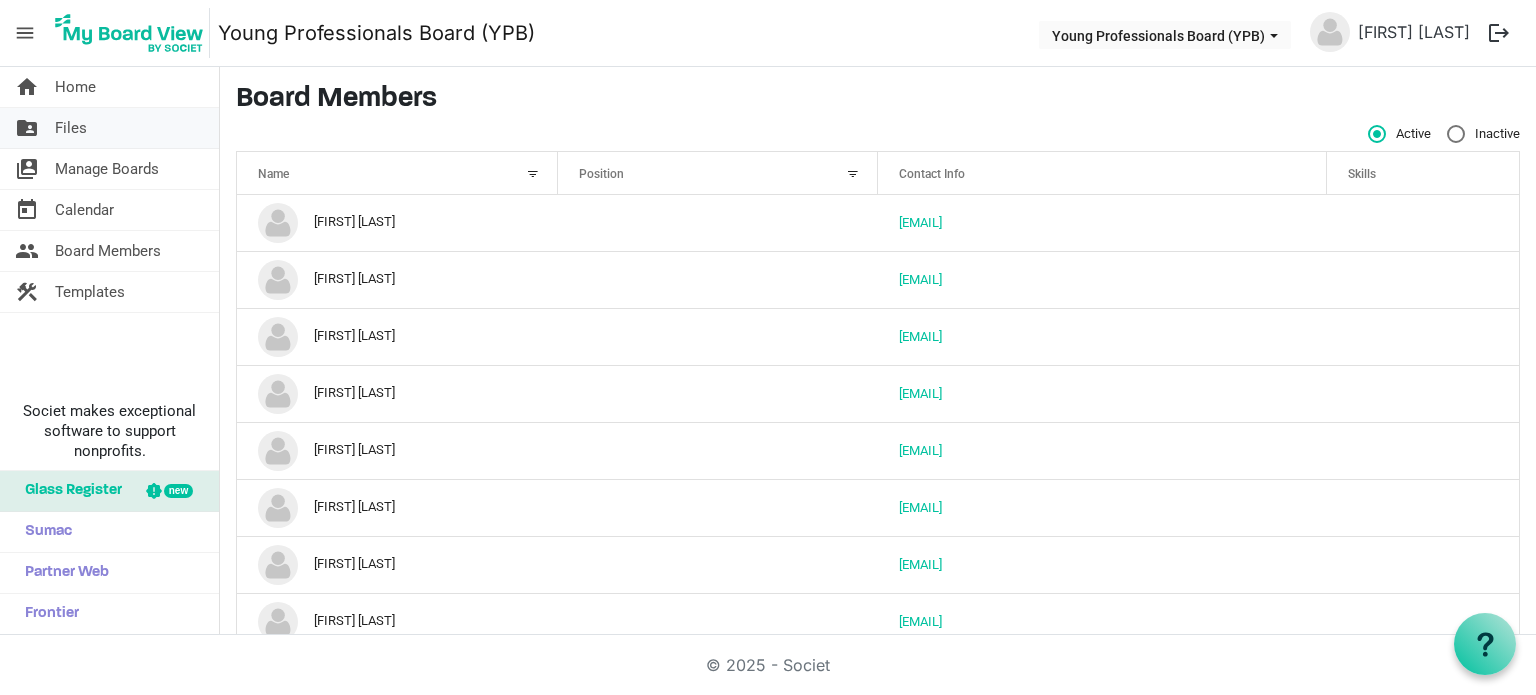 click on "Files" at bounding box center (71, 128) 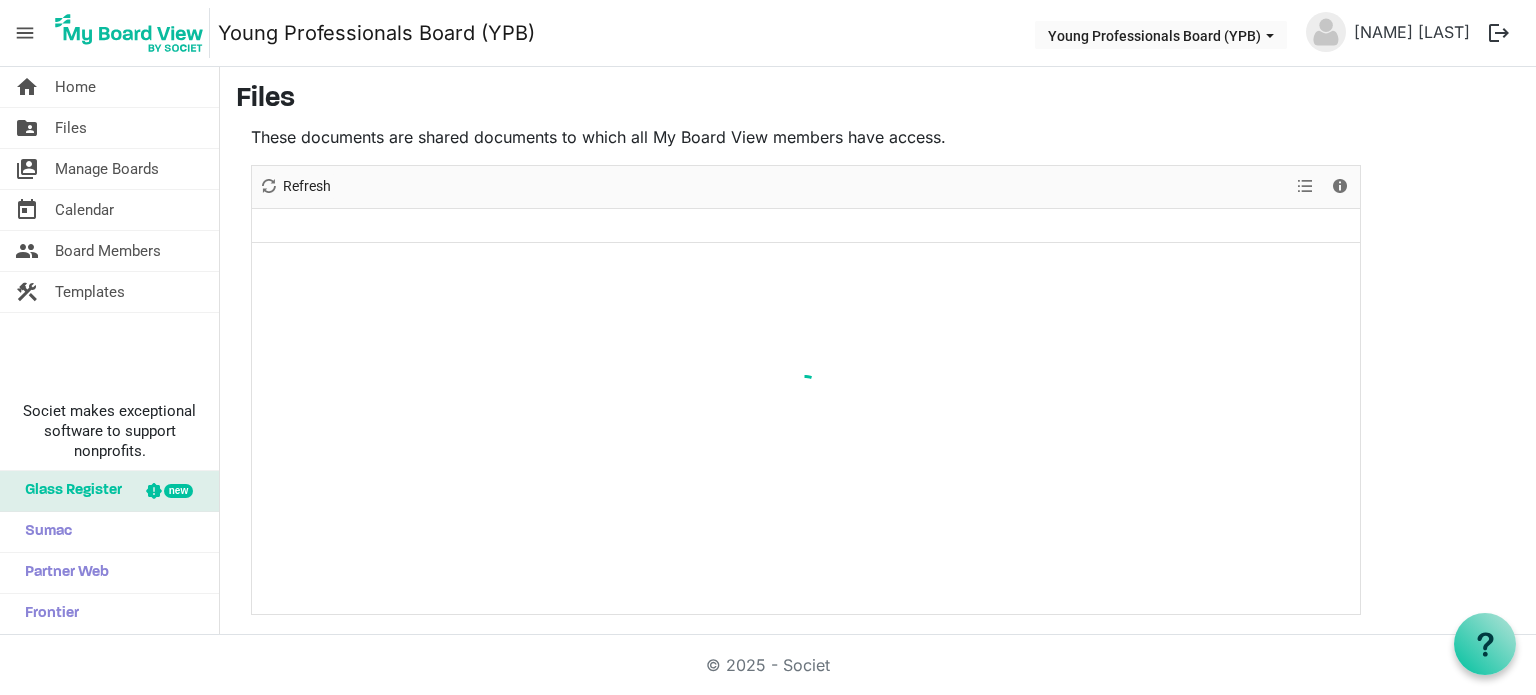 scroll, scrollTop: 0, scrollLeft: 0, axis: both 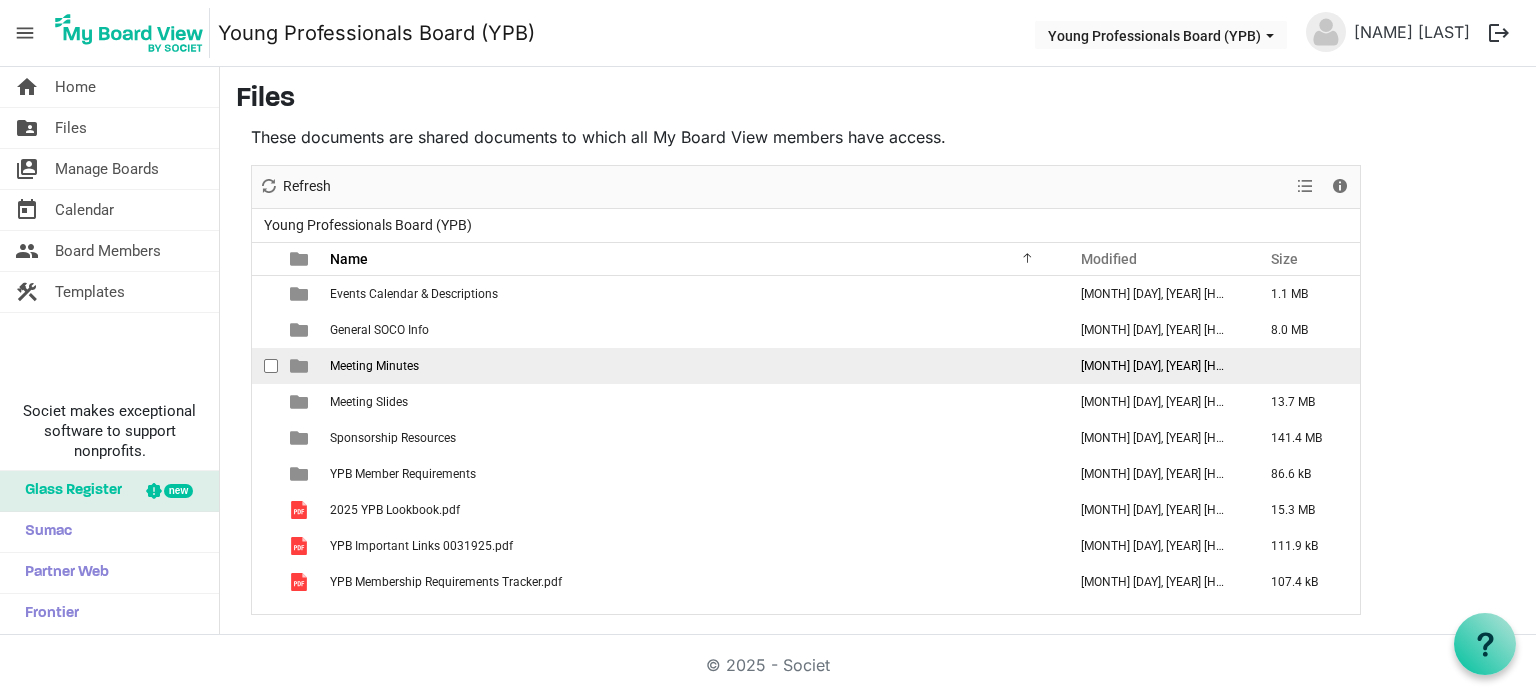 click on "Meeting Minutes" at bounding box center (374, 366) 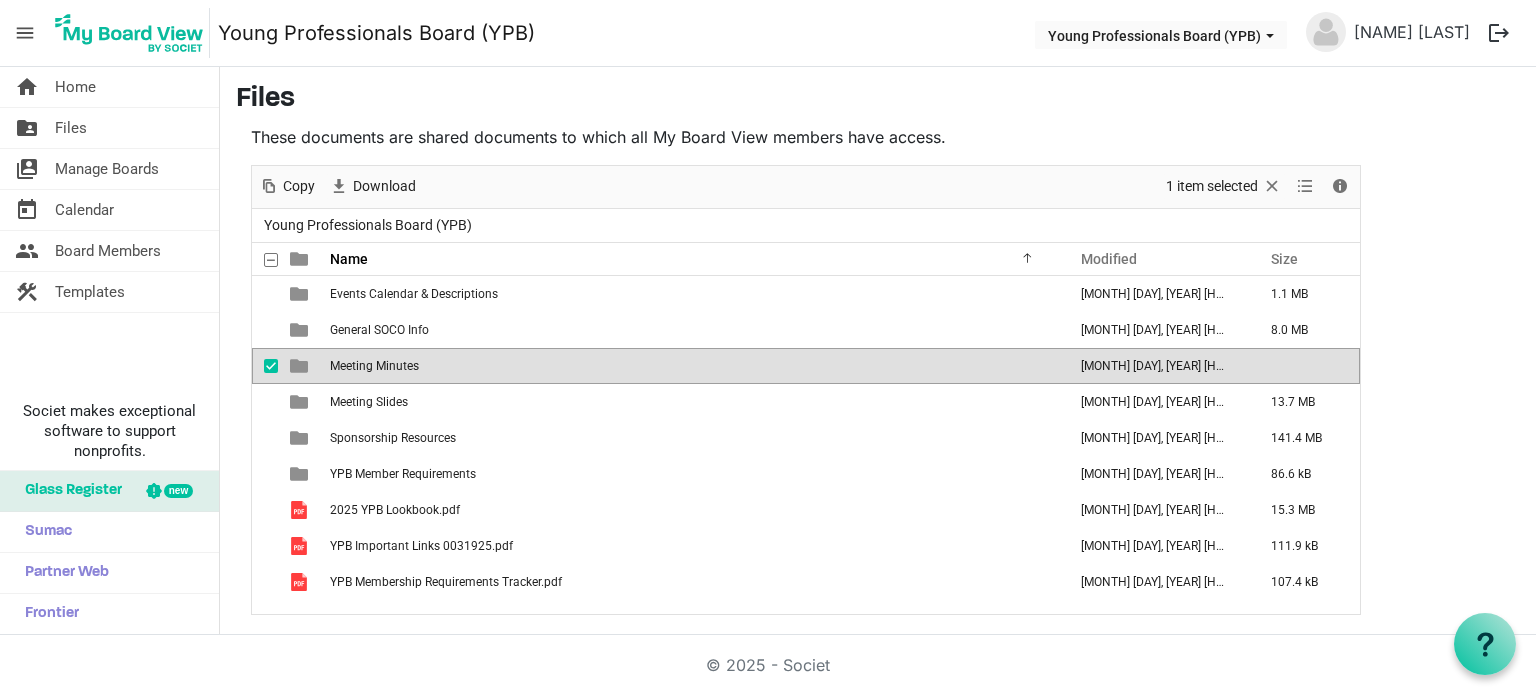 click on "Meeting Minutes" at bounding box center (374, 366) 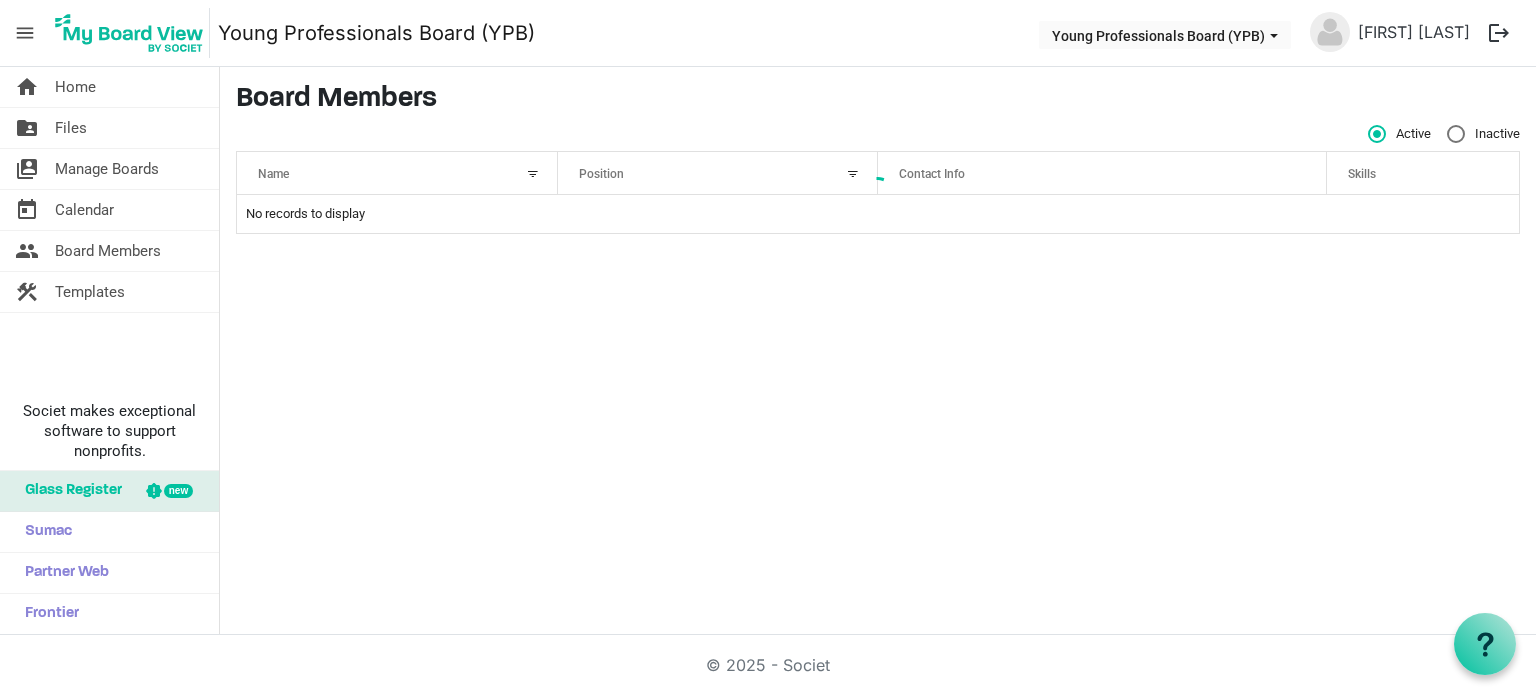 scroll, scrollTop: 0, scrollLeft: 0, axis: both 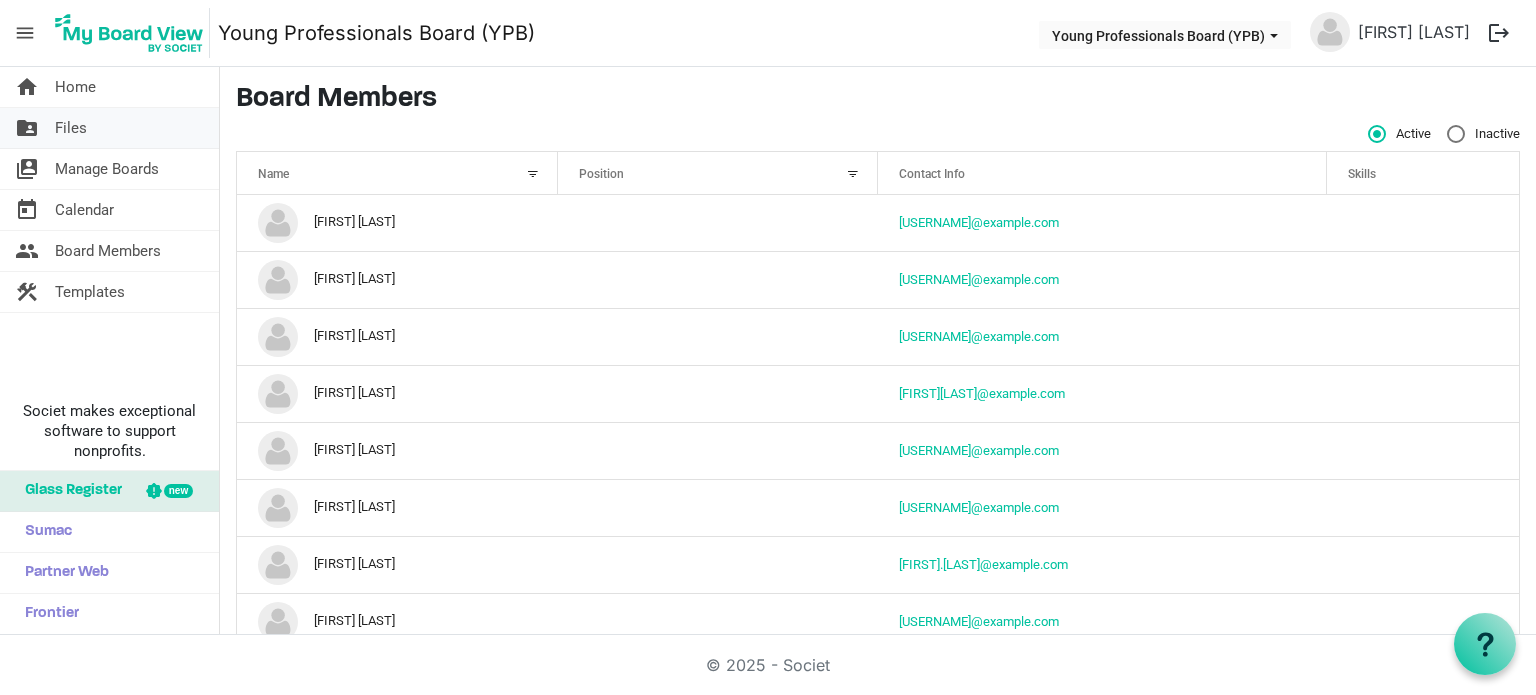 click on "Files" at bounding box center [71, 128] 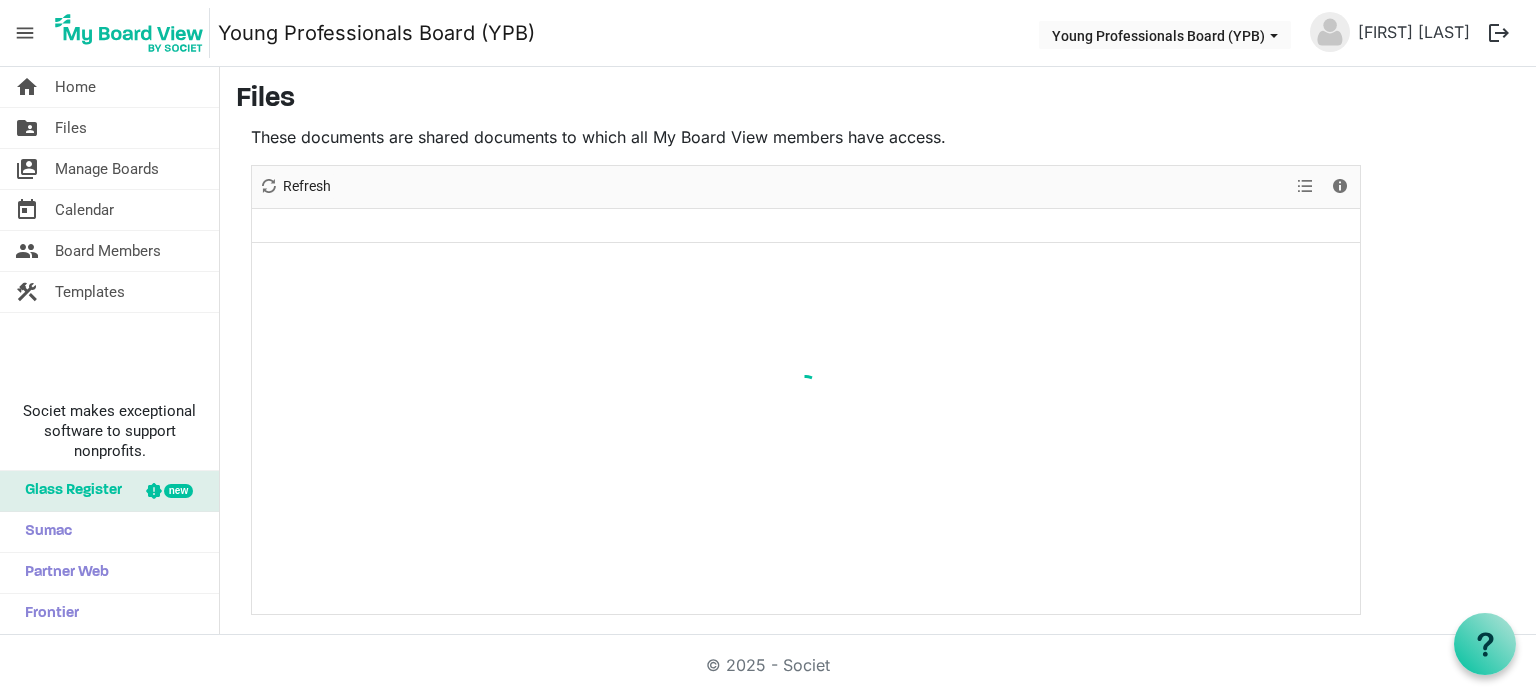 scroll, scrollTop: 0, scrollLeft: 0, axis: both 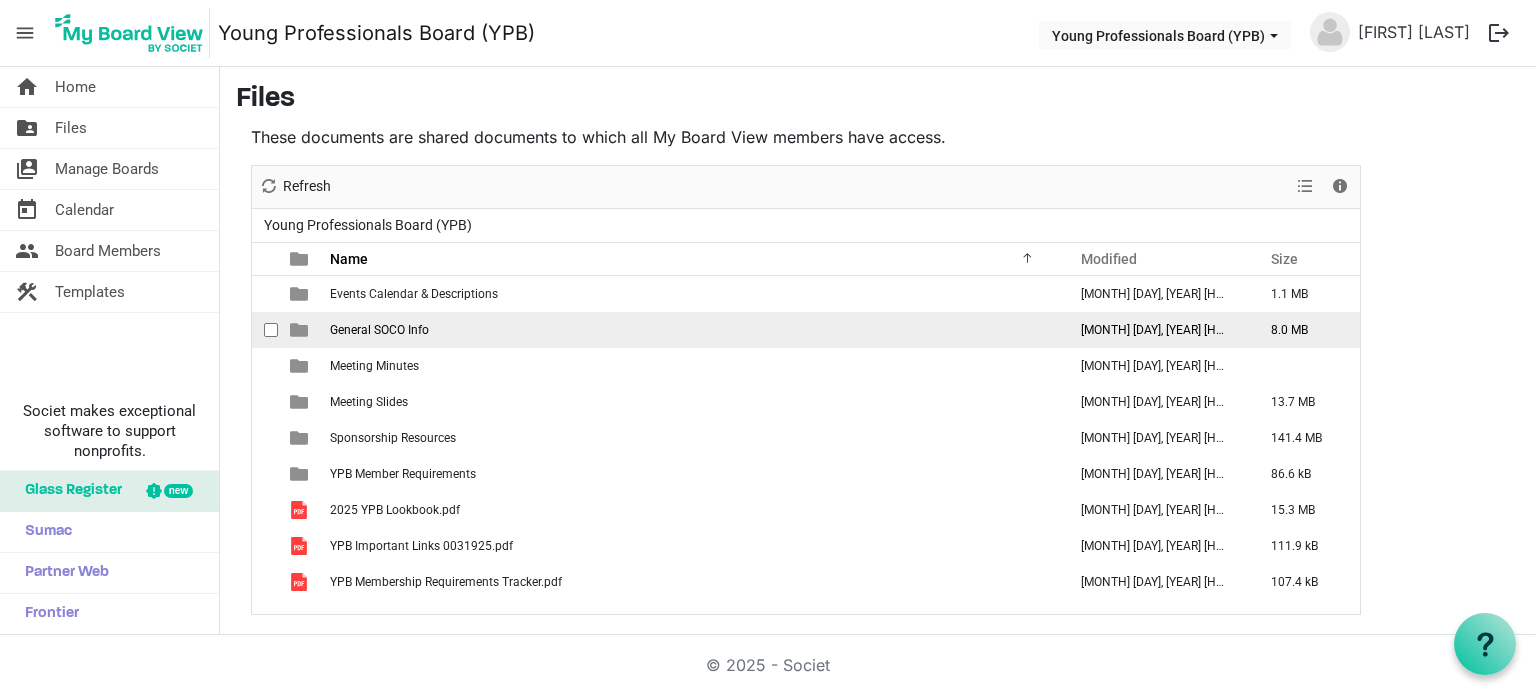 click on "General SOCO Info" at bounding box center (379, 330) 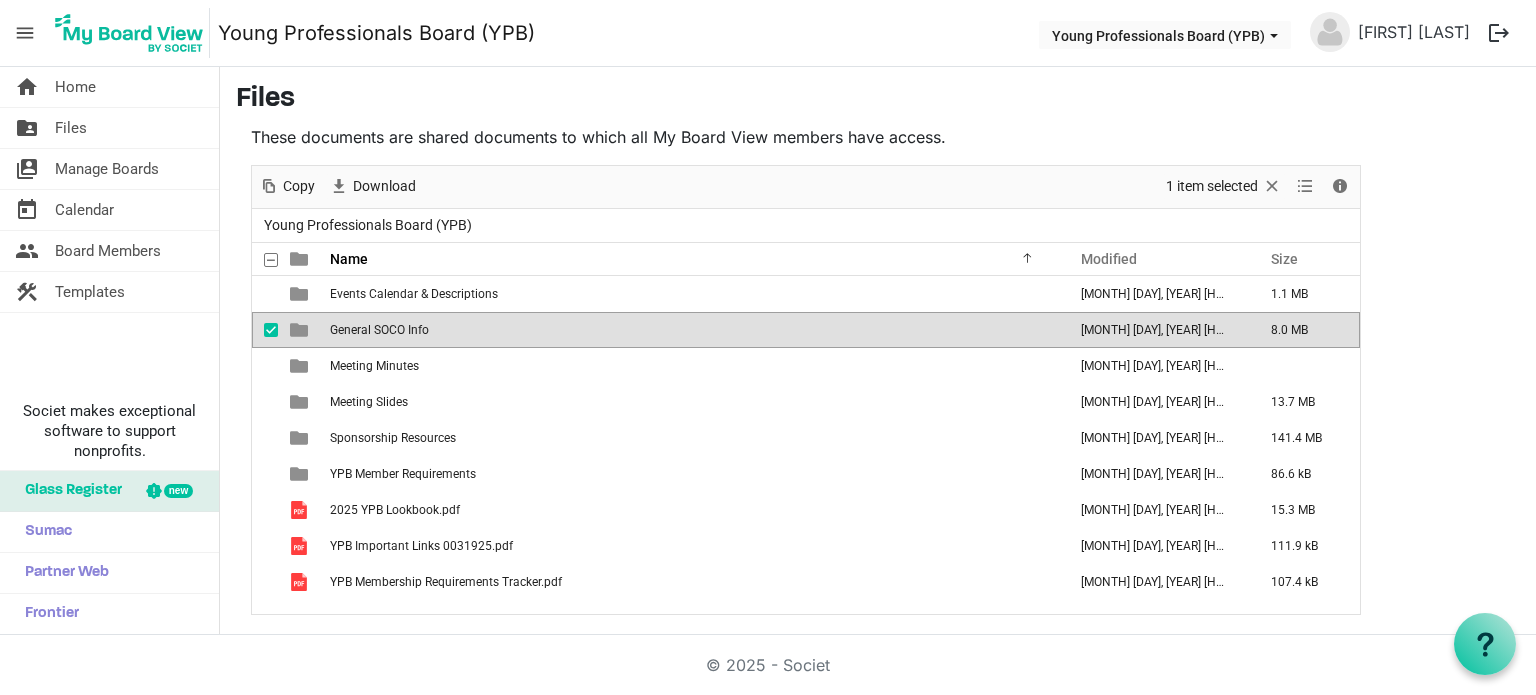 click on "General SOCO Info" at bounding box center (379, 330) 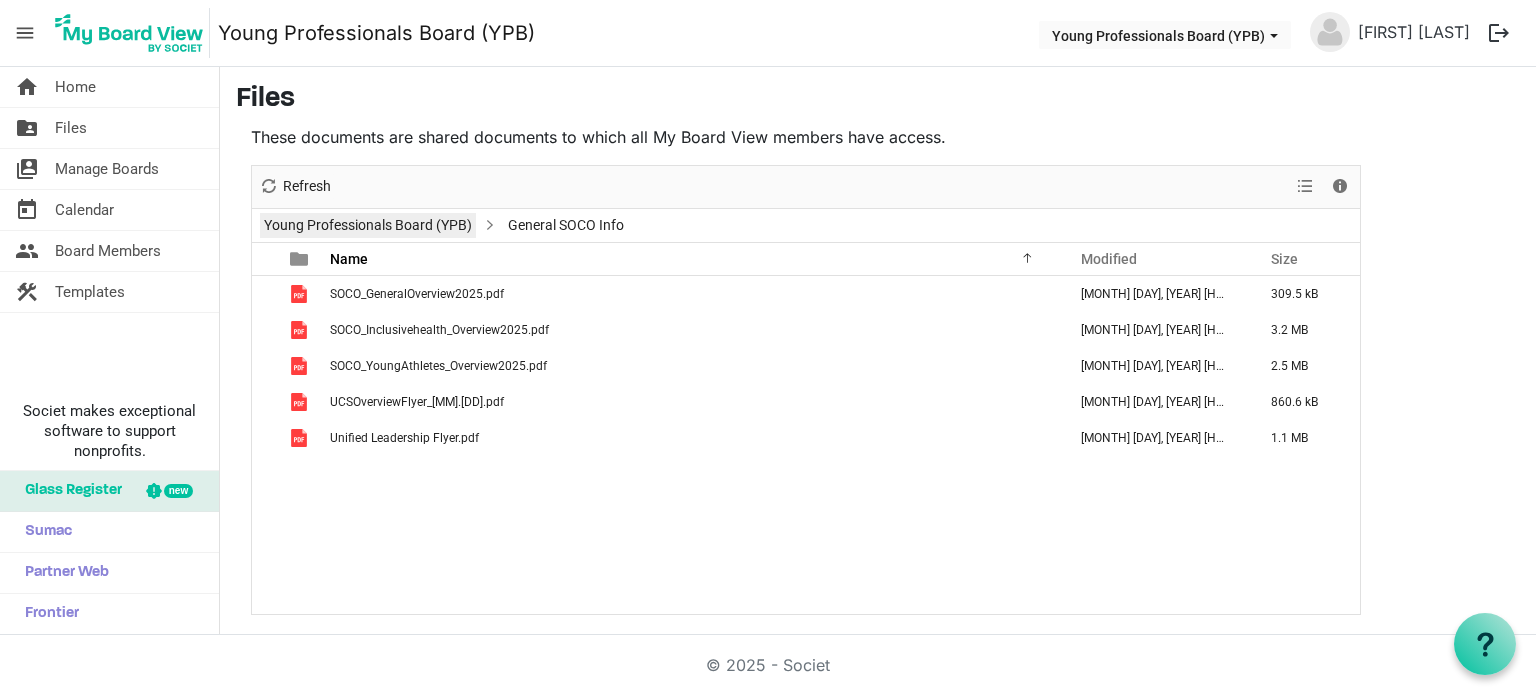click on "Young Professionals Board (YPB)" at bounding box center [368, 225] 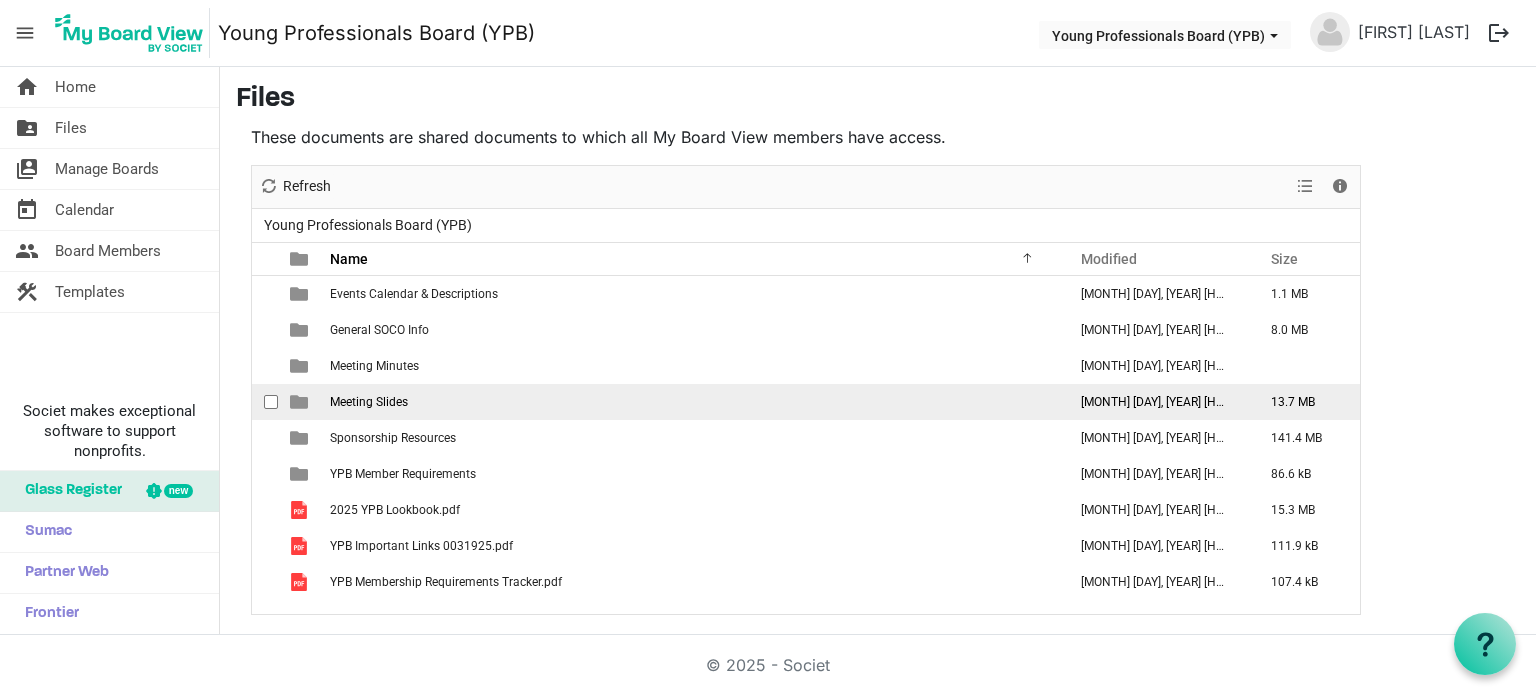 click on "Meeting Slides" at bounding box center (692, 402) 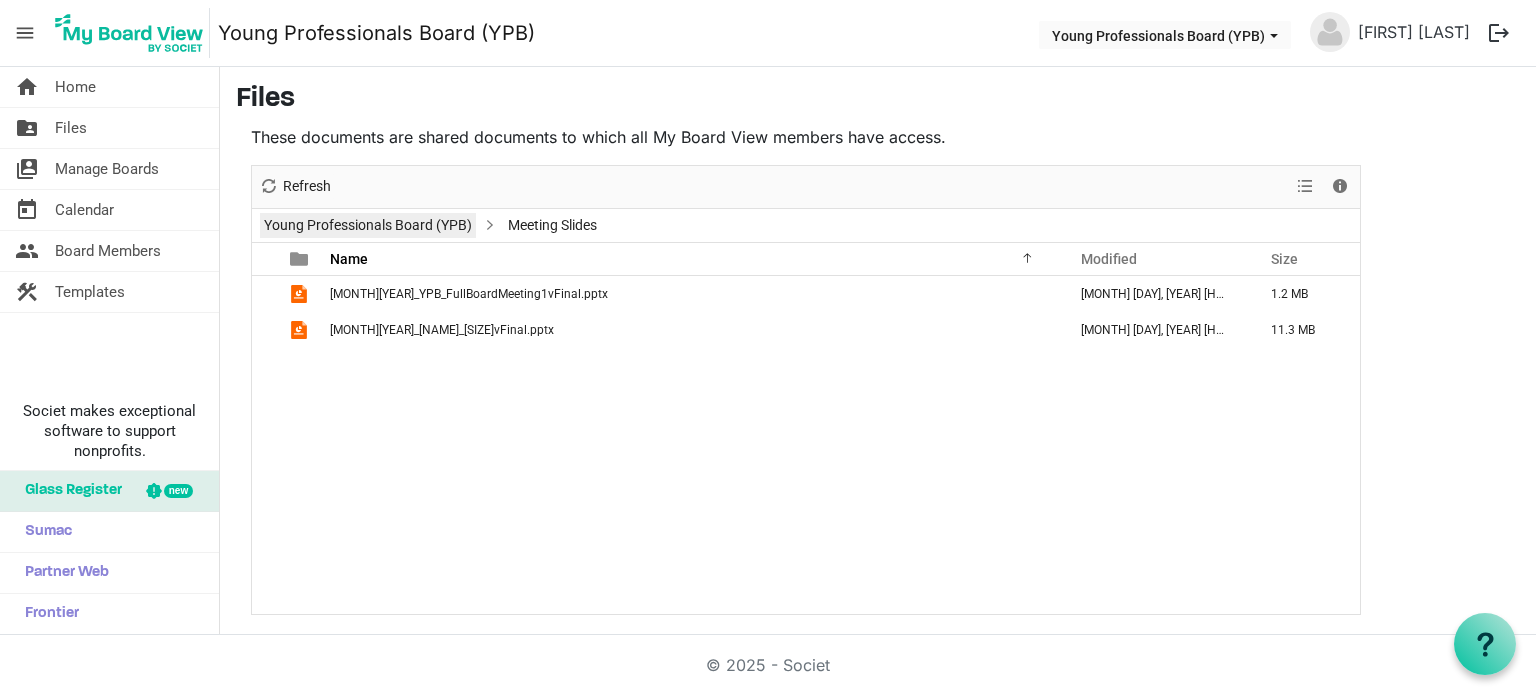 click on "Young Professionals Board (YPB)" at bounding box center [368, 225] 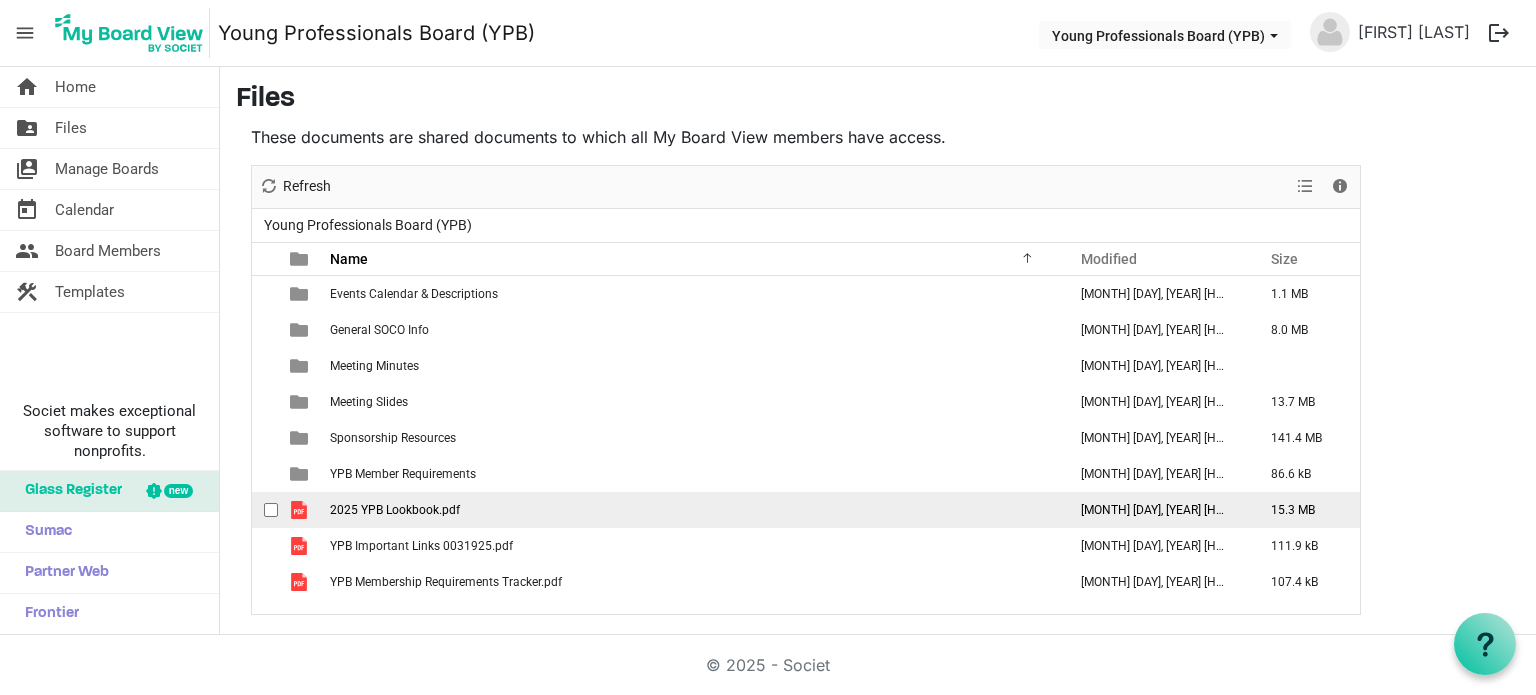click on "2025 YPB Lookbook.pdf" at bounding box center (395, 510) 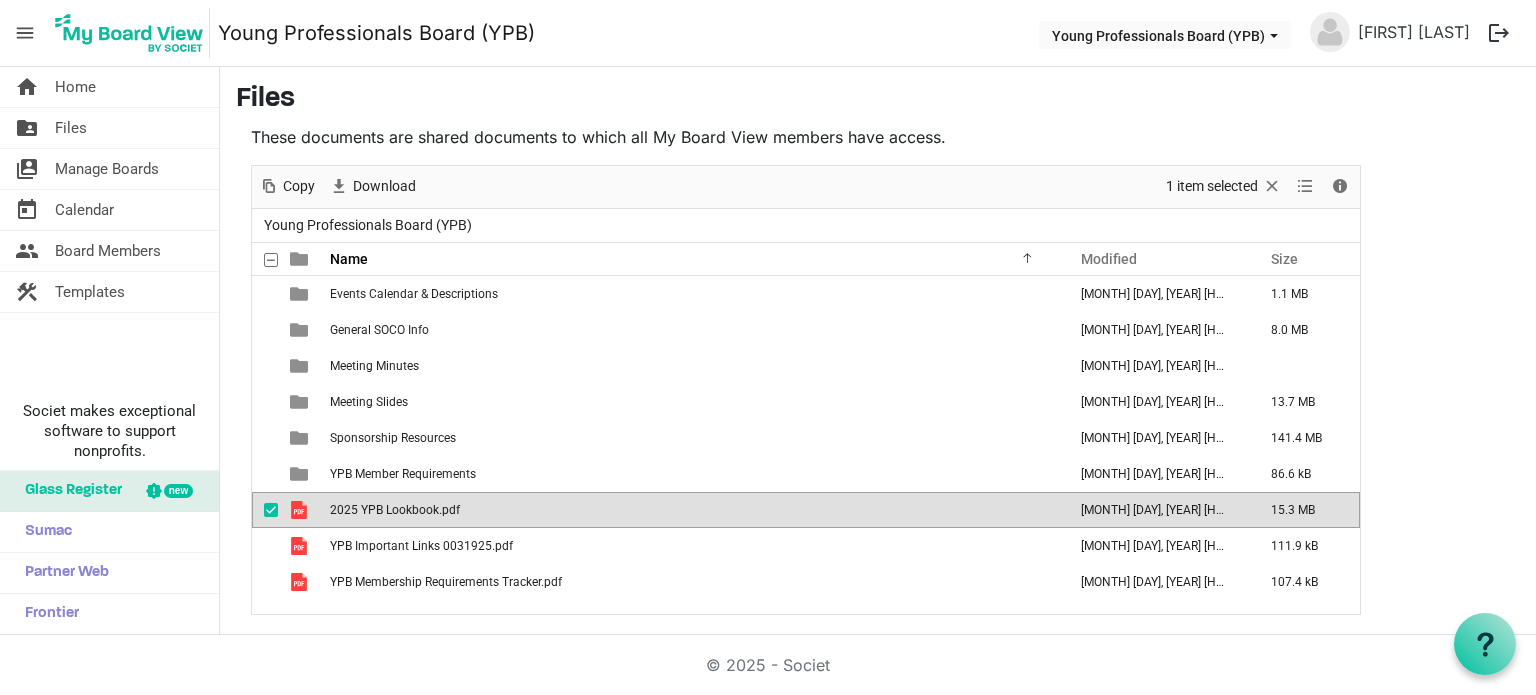click on "2025 YPB Lookbook.pdf" at bounding box center (395, 510) 